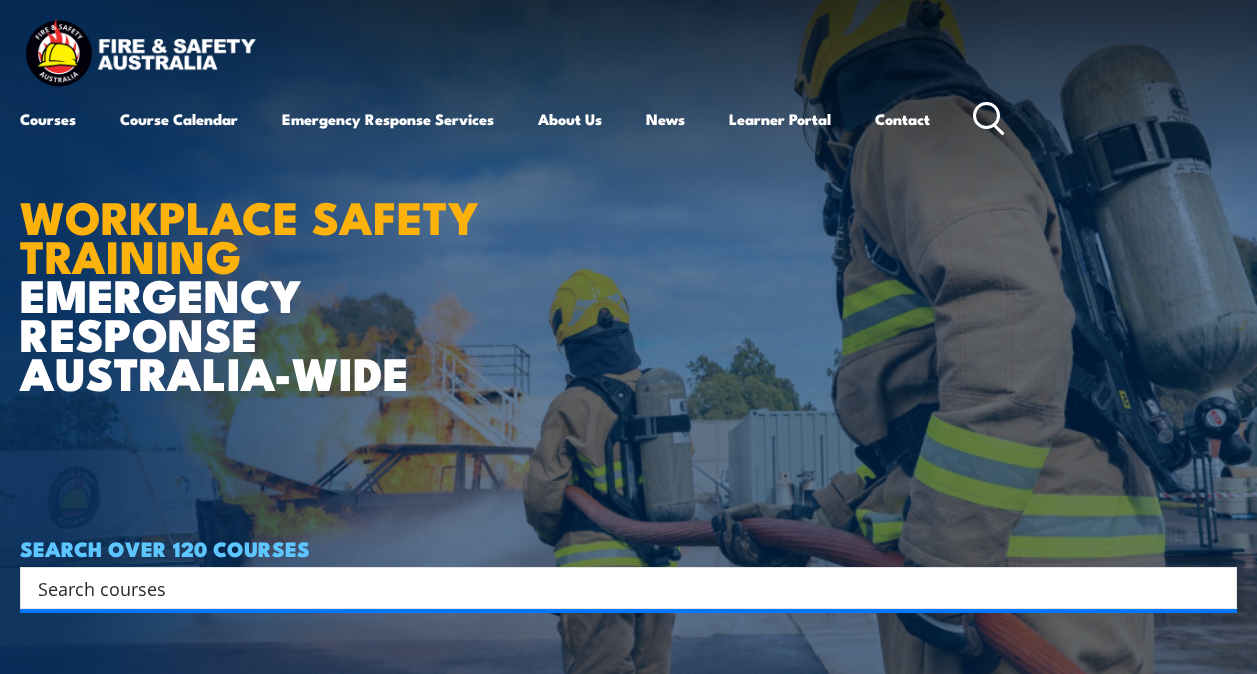 scroll, scrollTop: 0, scrollLeft: 0, axis: both 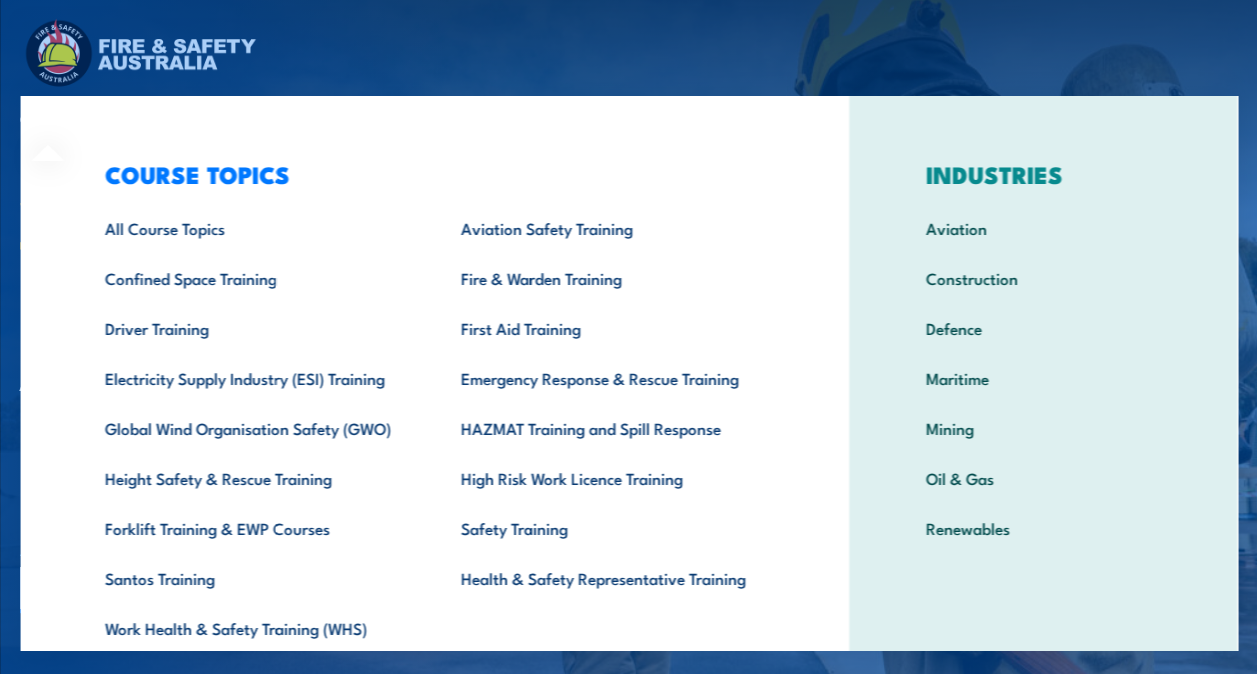 click on "COURSE TOPICS
All Course Topics
Aviation Safety Training Confined Space Training Fire & Warden Training Driver Training First Aid Training Electricity Supply Industry (ESI) Training Emergency Response & Rescue Training Global Wind Organisation Safety (GWO) HAZMAT Training and Spill Response Height Safety & Rescue Training High Risk Work Licence Training Forklift Training & EWP Courses Safety Training Santos Training Health & Safety Representative Training Work Health & Safety Training (WHS)" at bounding box center (434, 412) 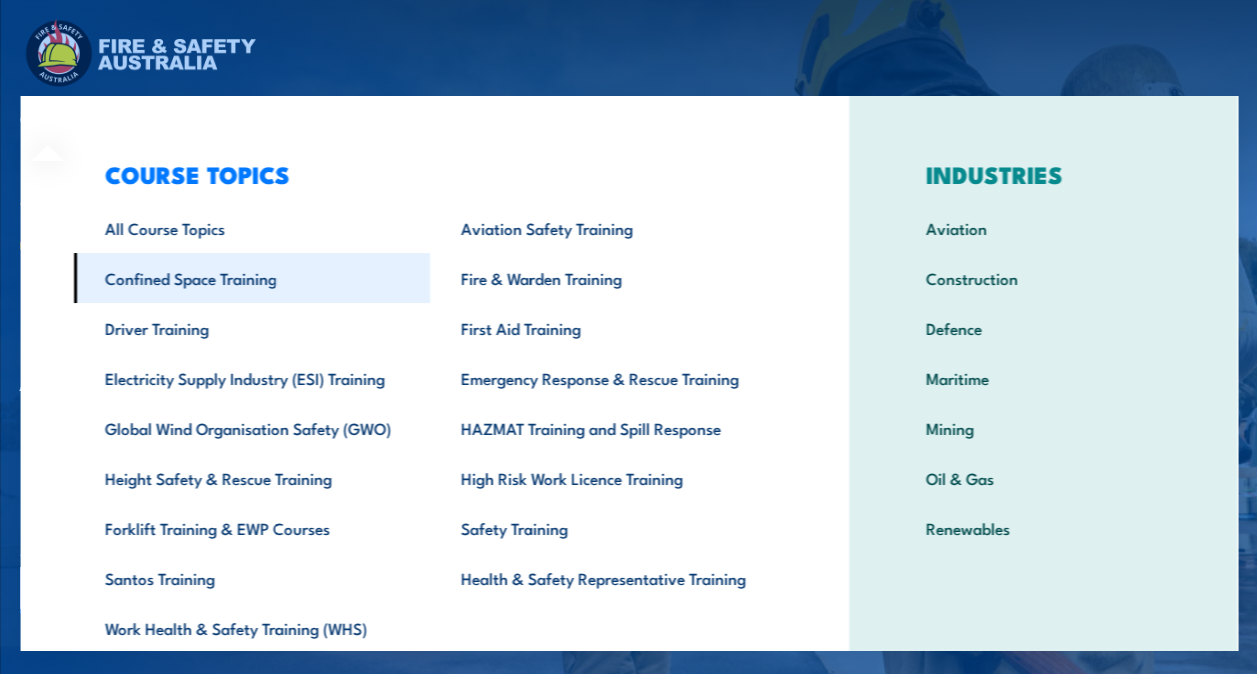 click on "Confined Space Training" at bounding box center [251, 278] 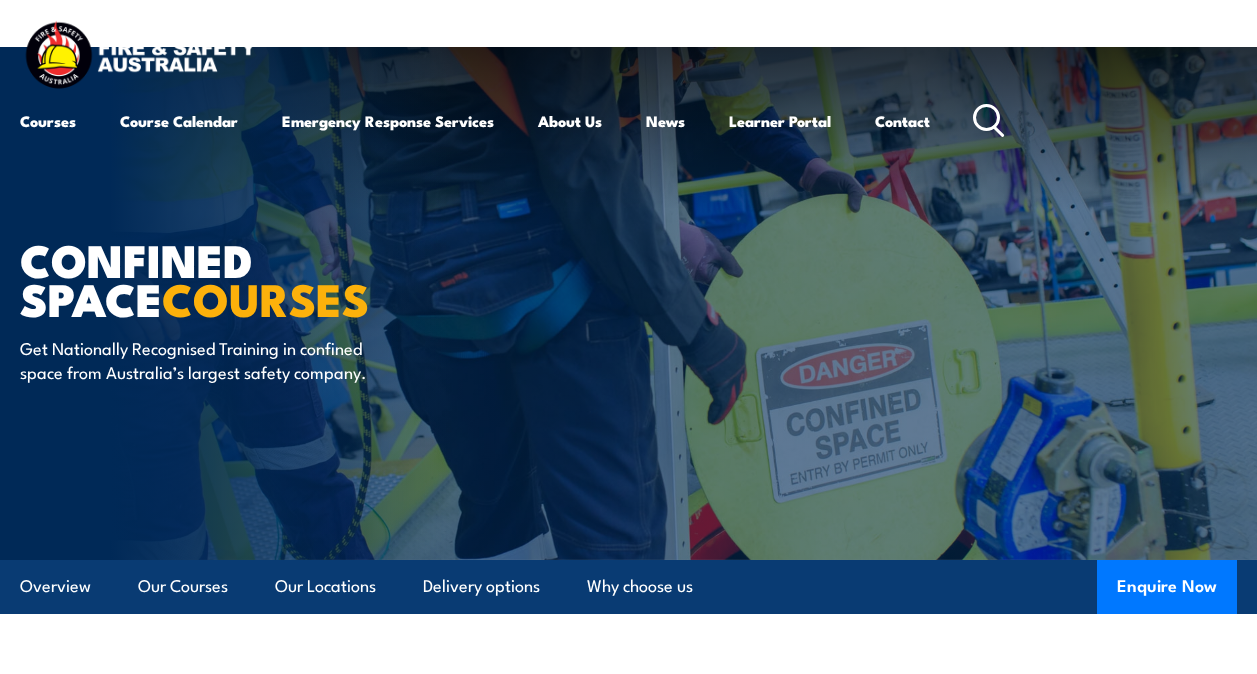 scroll, scrollTop: 0, scrollLeft: 0, axis: both 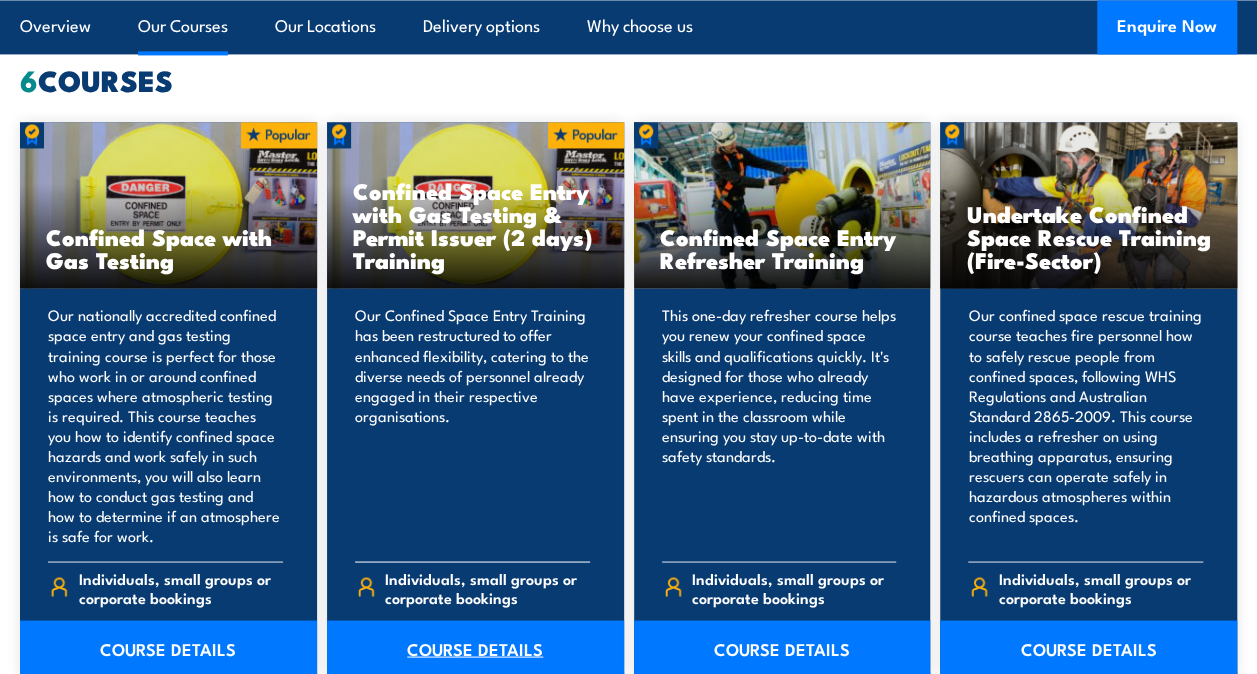 click on "COURSE DETAILS" at bounding box center [475, 648] 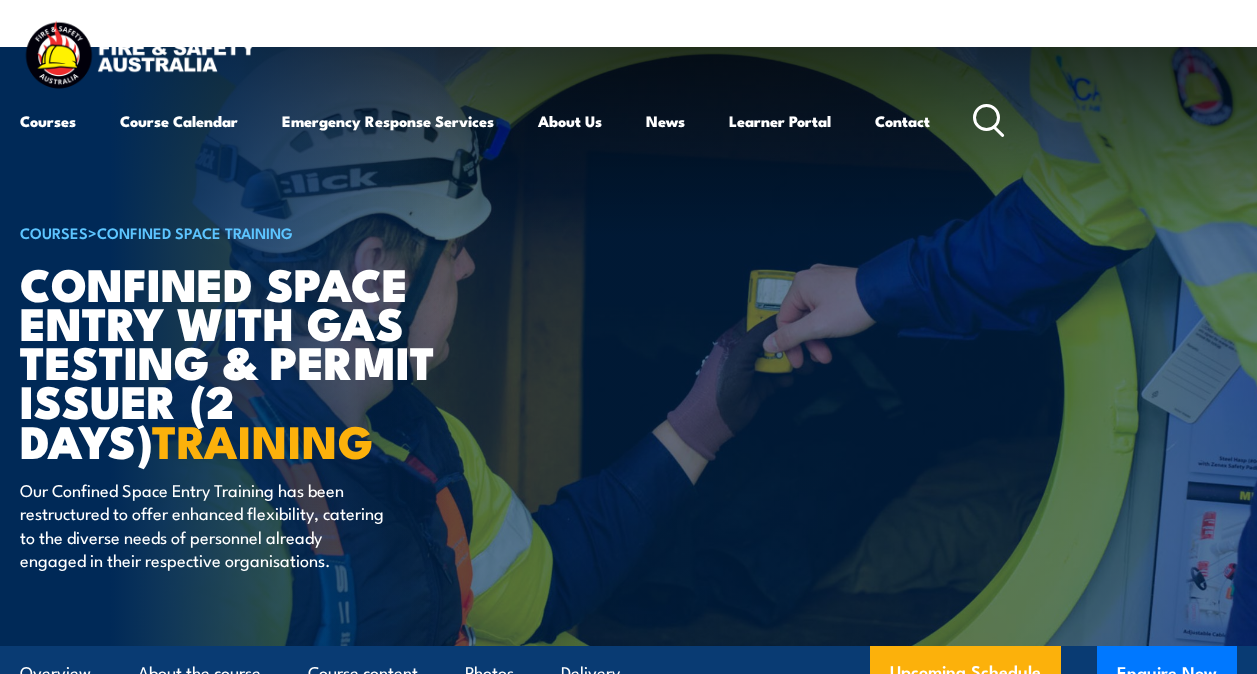 scroll, scrollTop: 0, scrollLeft: 0, axis: both 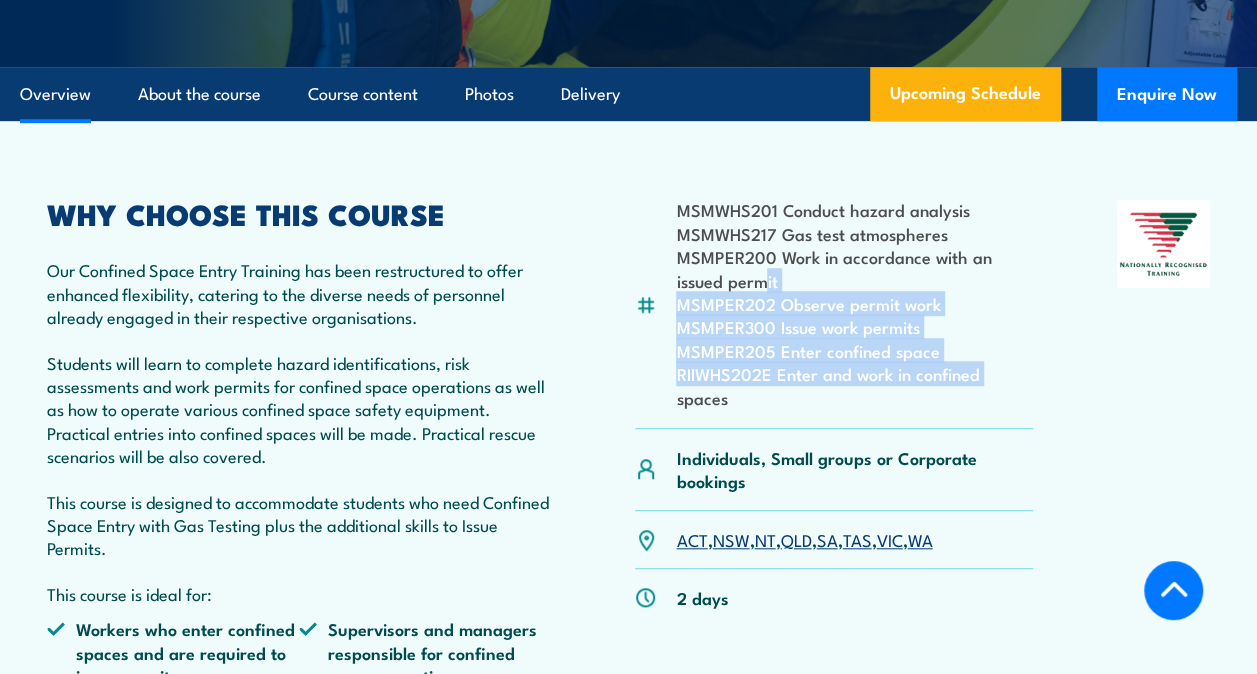drag, startPoint x: 675, startPoint y: 424, endPoint x: 762, endPoint y: 298, distance: 153.1176 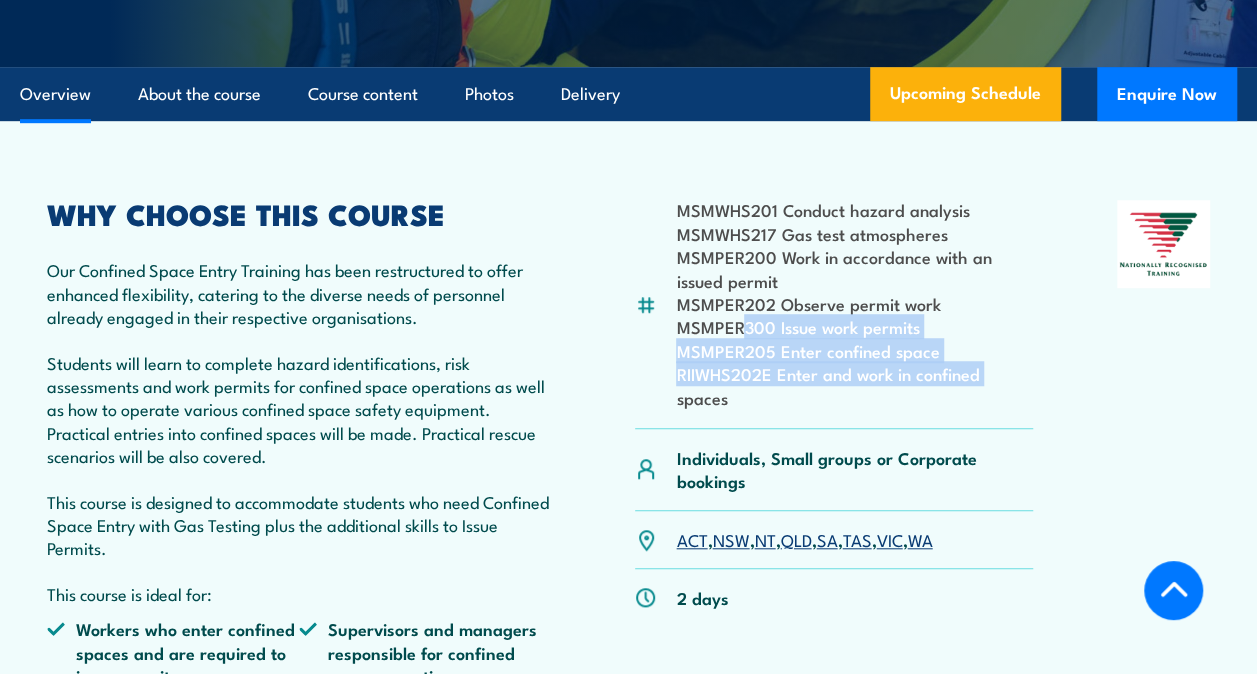drag, startPoint x: 676, startPoint y: 425, endPoint x: 746, endPoint y: 346, distance: 105.550934 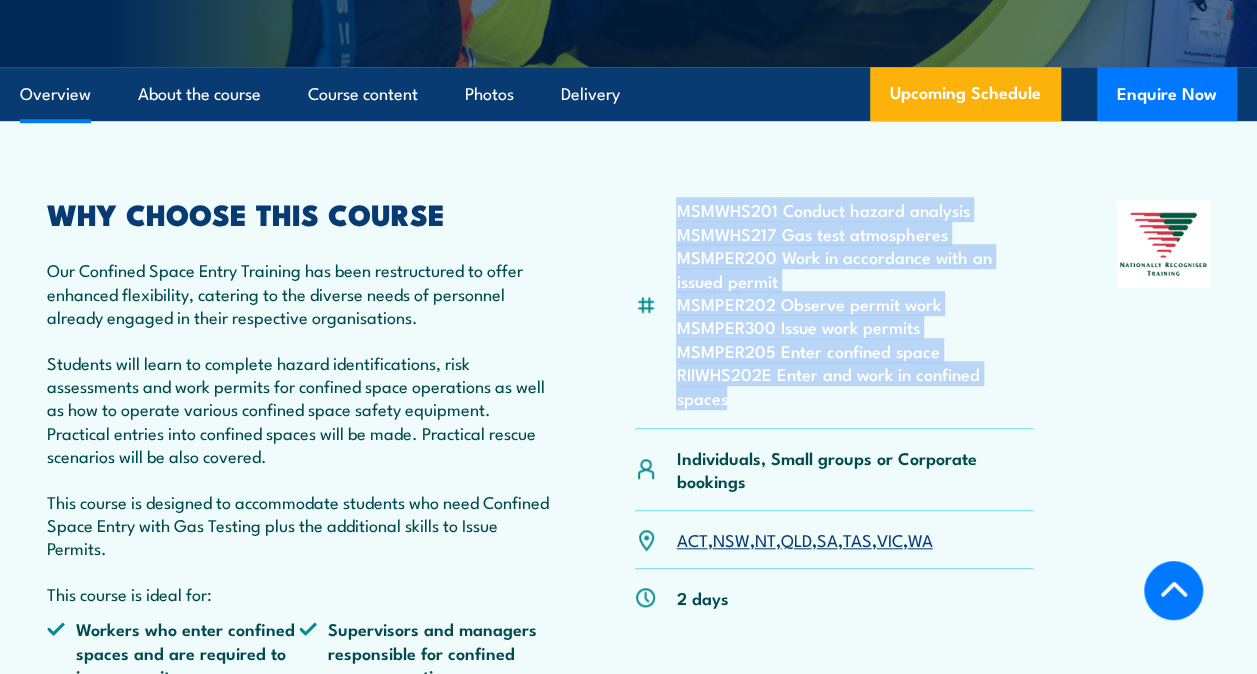 drag, startPoint x: 746, startPoint y: 346, endPoint x: 799, endPoint y: 436, distance: 104.44616 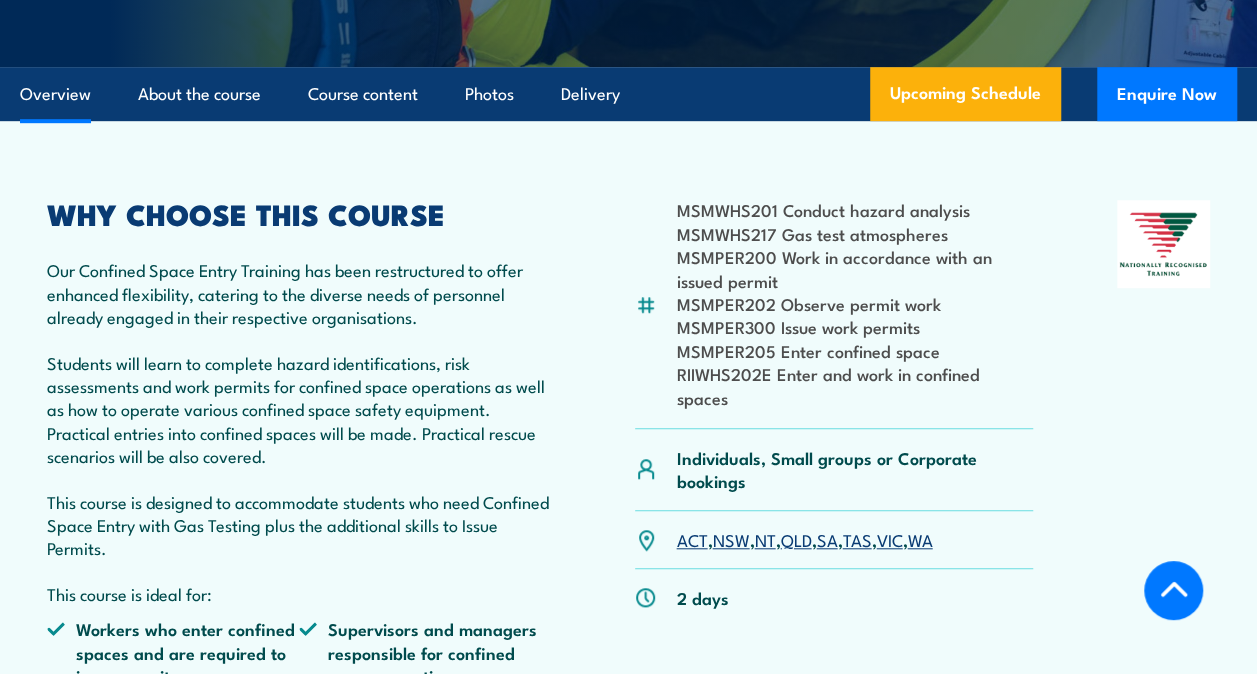 click on "MSMWHS201 Conduct hazard analysis
MSMWHS217 Gas test atmospheres
MSMPER200 Work in accordance with an issued permit
MSMPER202 Observe permit work
MSMPER300 Issue work permits
MSMPER205 Enter confined space
2 days" at bounding box center (628, 493) 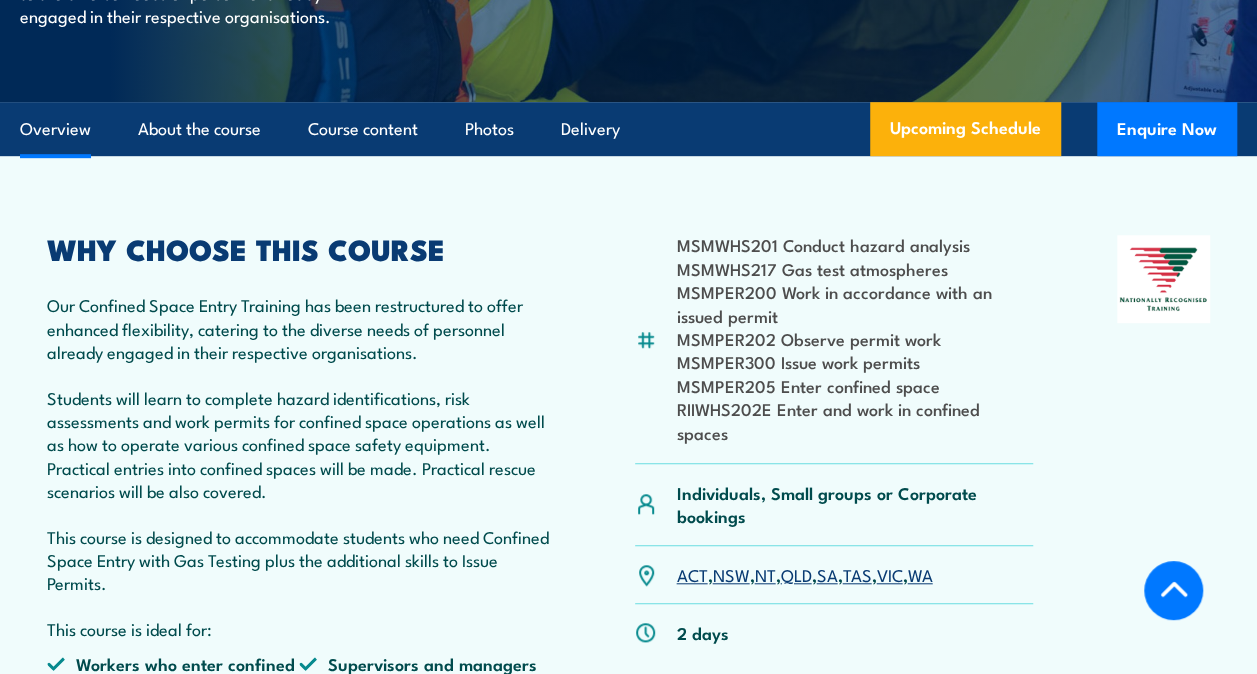 scroll, scrollTop: 537, scrollLeft: 0, axis: vertical 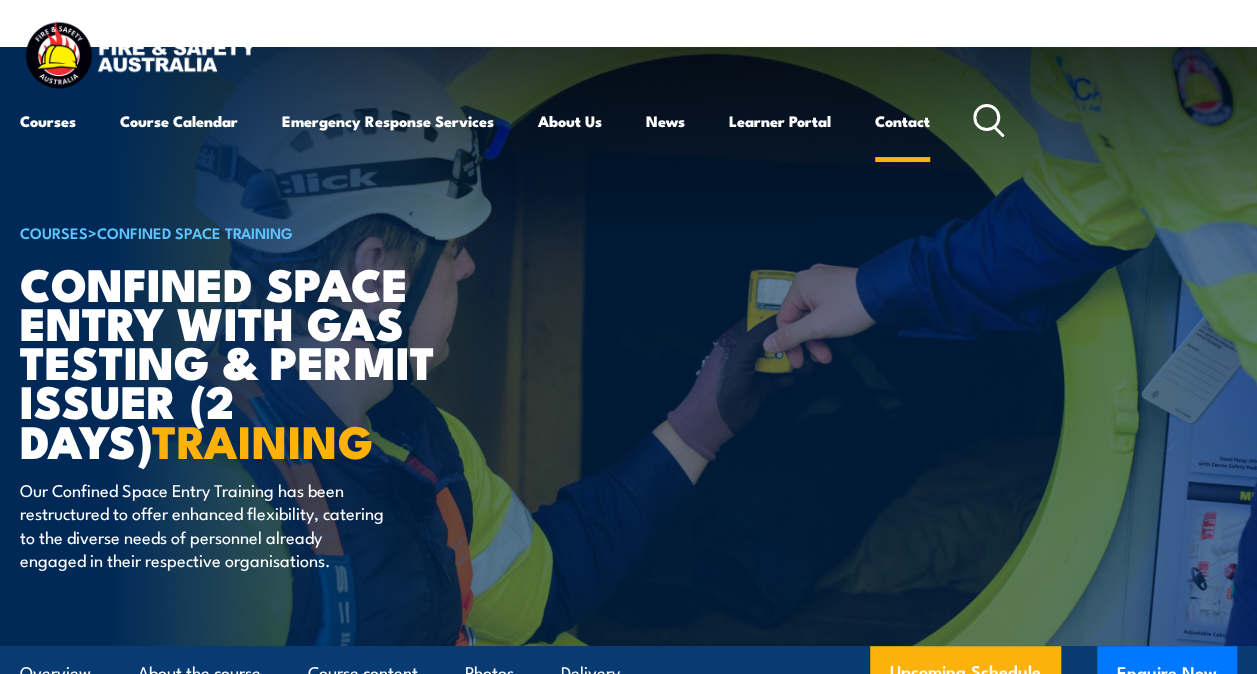 click on "Contact" at bounding box center (902, 121) 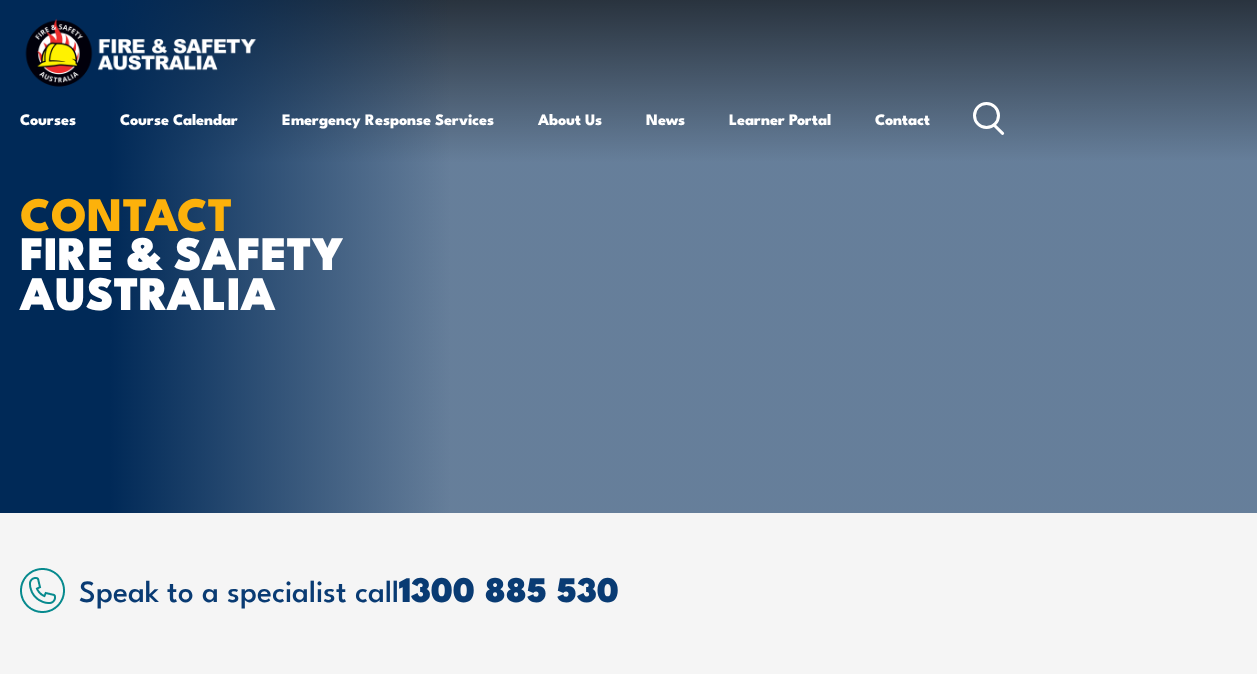 scroll, scrollTop: 0, scrollLeft: 0, axis: both 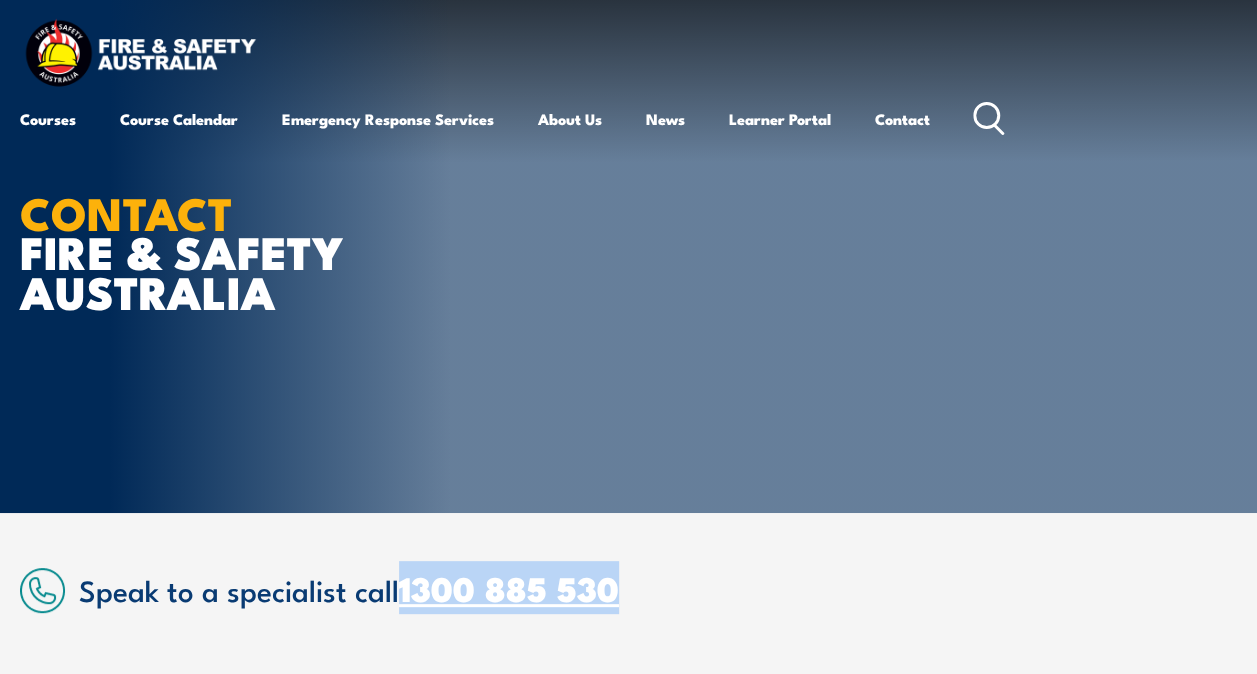 drag, startPoint x: 639, startPoint y: 599, endPoint x: 405, endPoint y: 575, distance: 235.22755 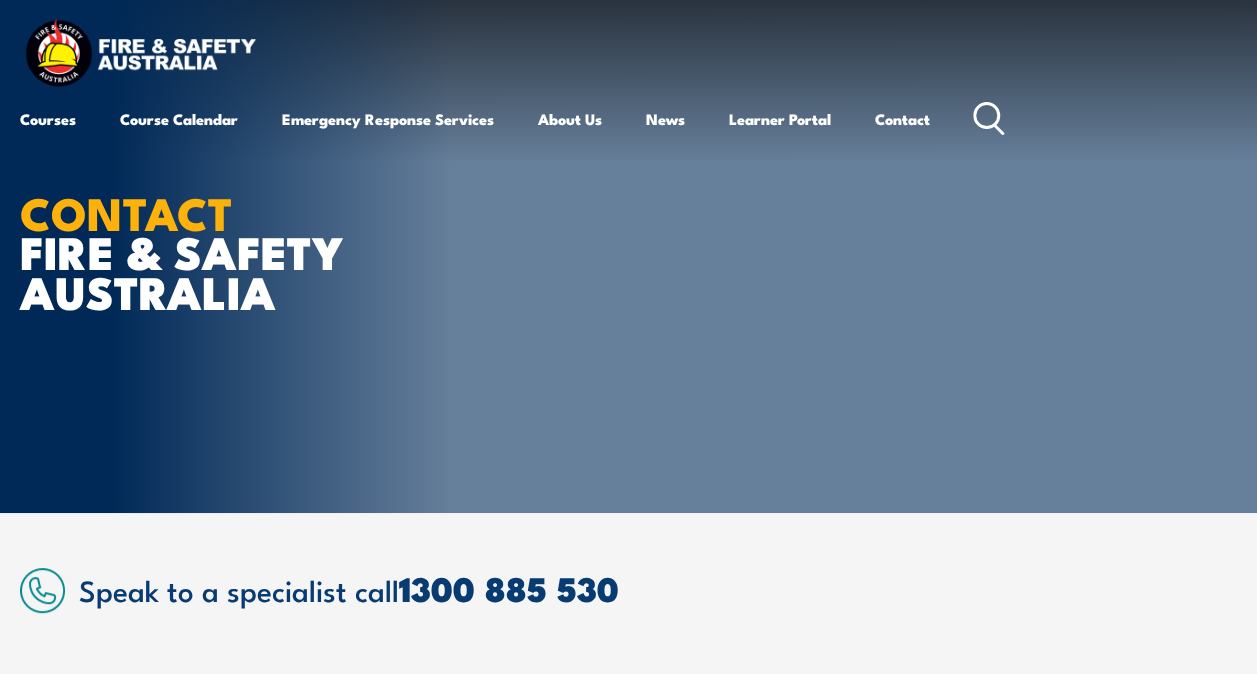 drag, startPoint x: 857, startPoint y: 433, endPoint x: 894, endPoint y: 442, distance: 38.078865 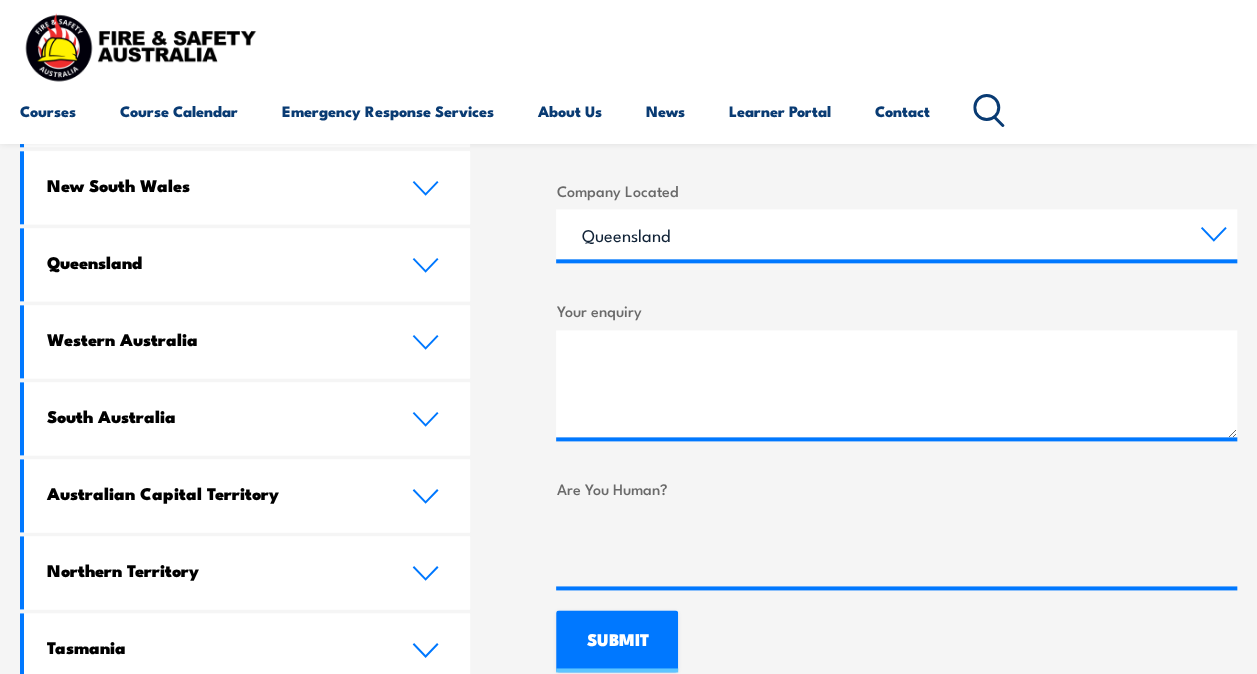 scroll, scrollTop: 1116, scrollLeft: 0, axis: vertical 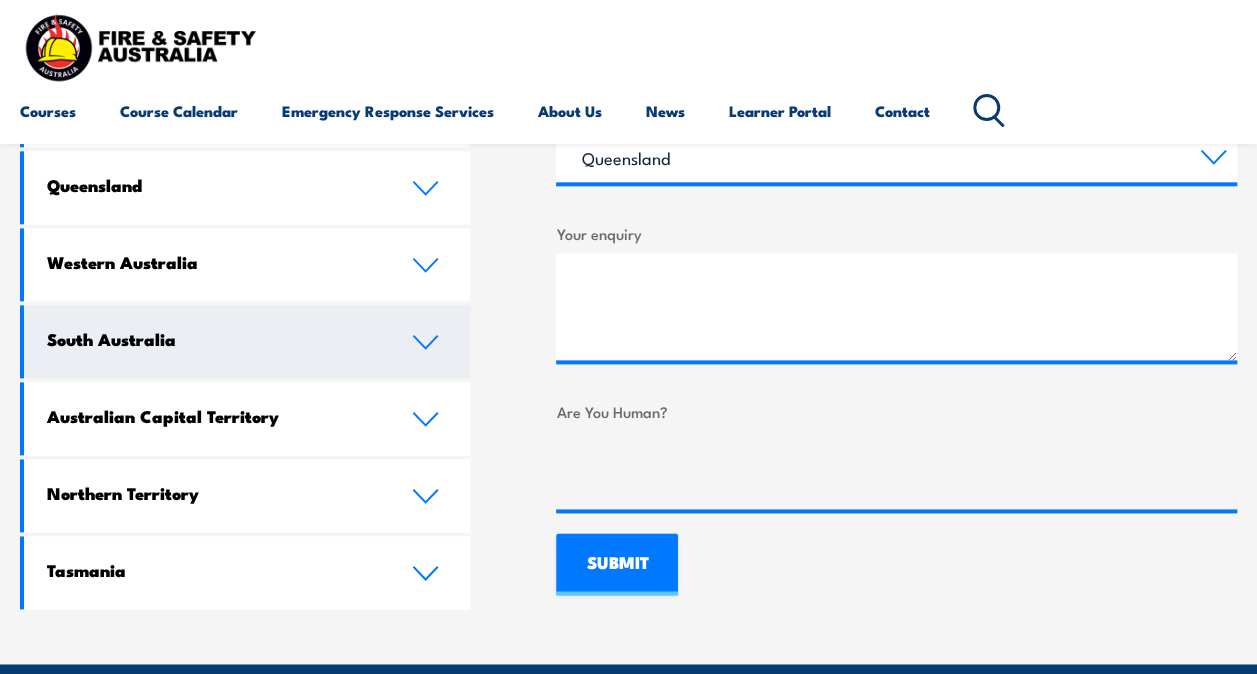 click 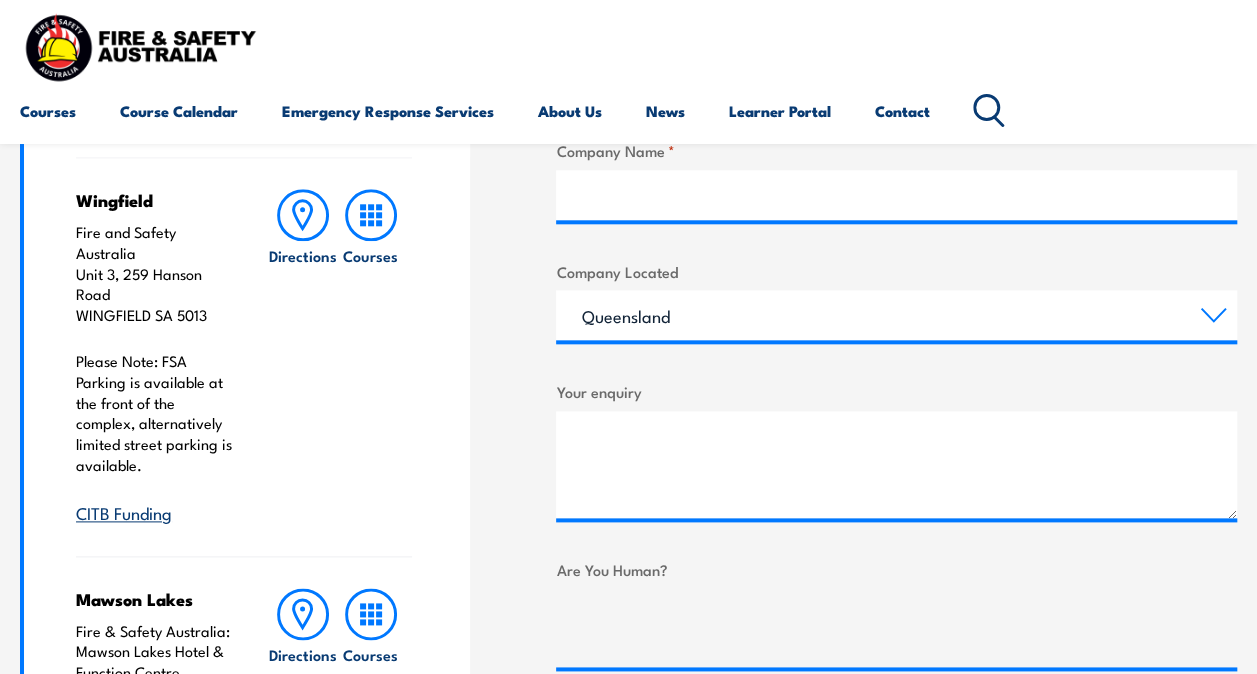 scroll, scrollTop: 957, scrollLeft: 0, axis: vertical 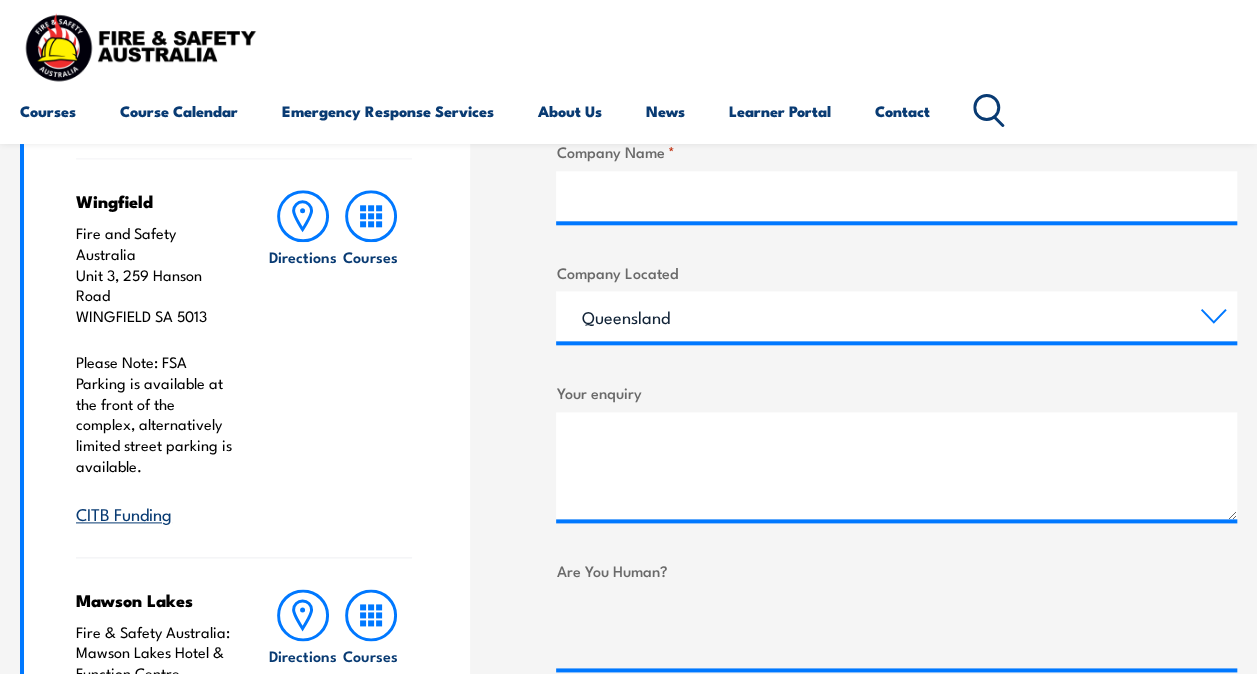 drag, startPoint x: 76, startPoint y: 273, endPoint x: 226, endPoint y: 313, distance: 155.24174 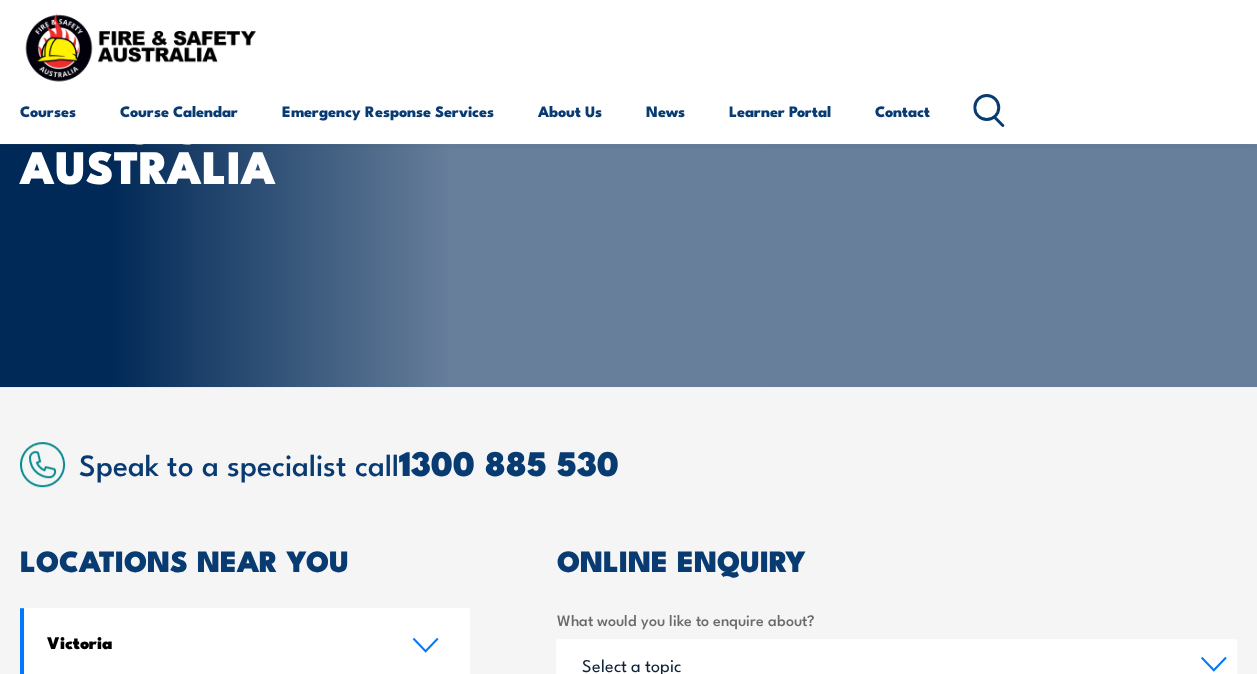 scroll, scrollTop: 0, scrollLeft: 0, axis: both 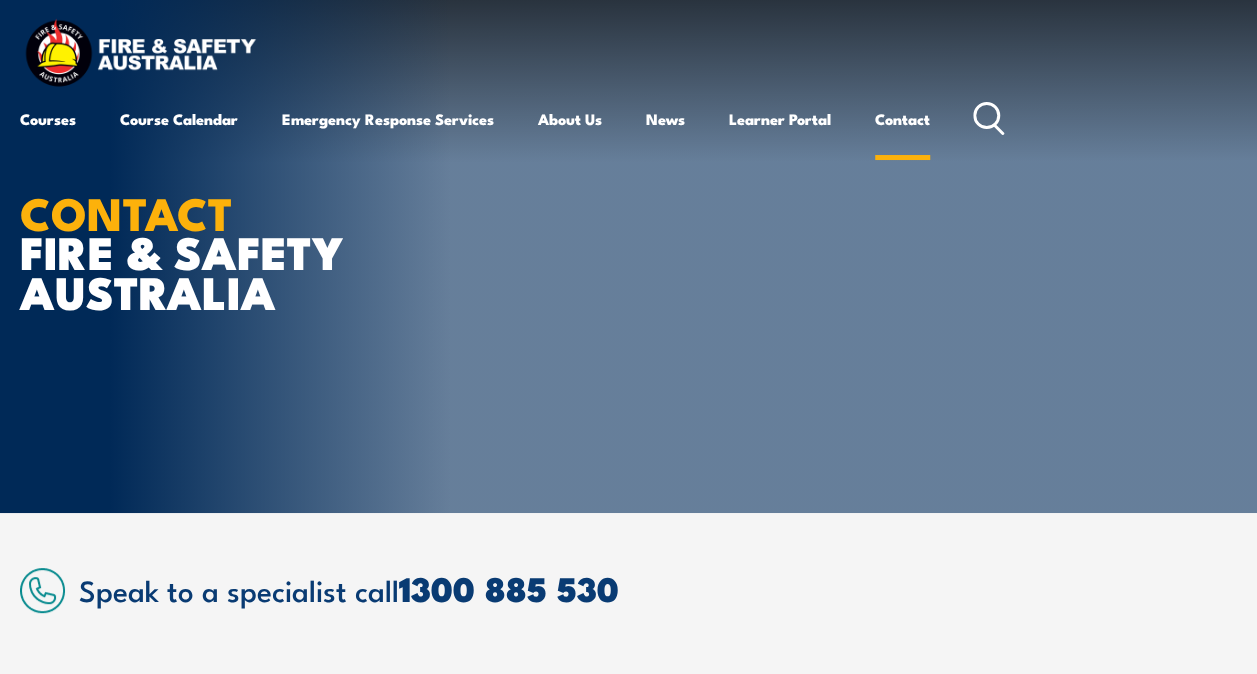 click on "Contact" at bounding box center [902, 119] 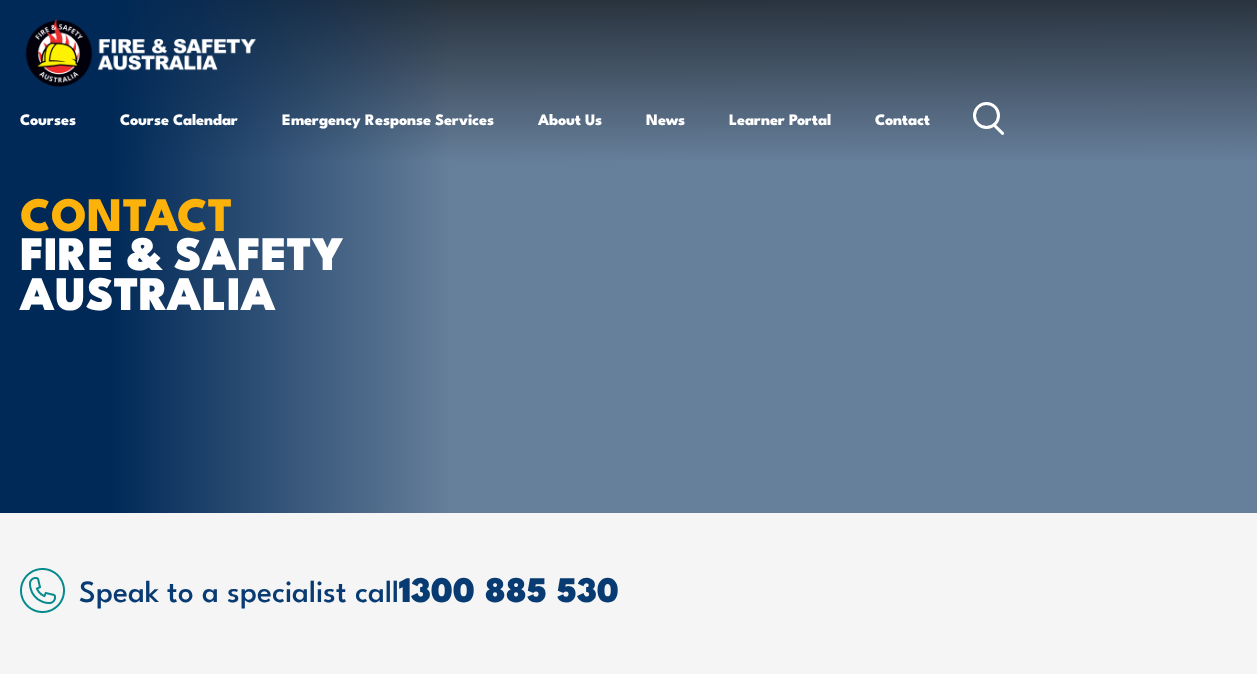 scroll, scrollTop: 0, scrollLeft: 0, axis: both 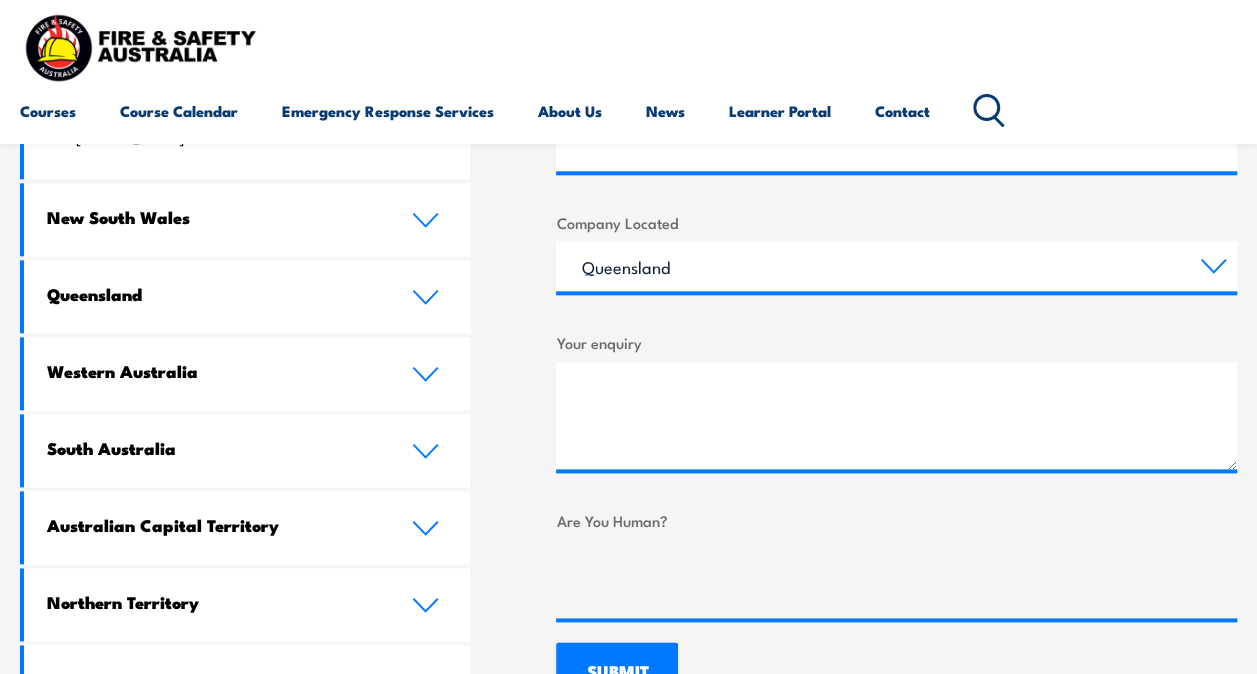 click 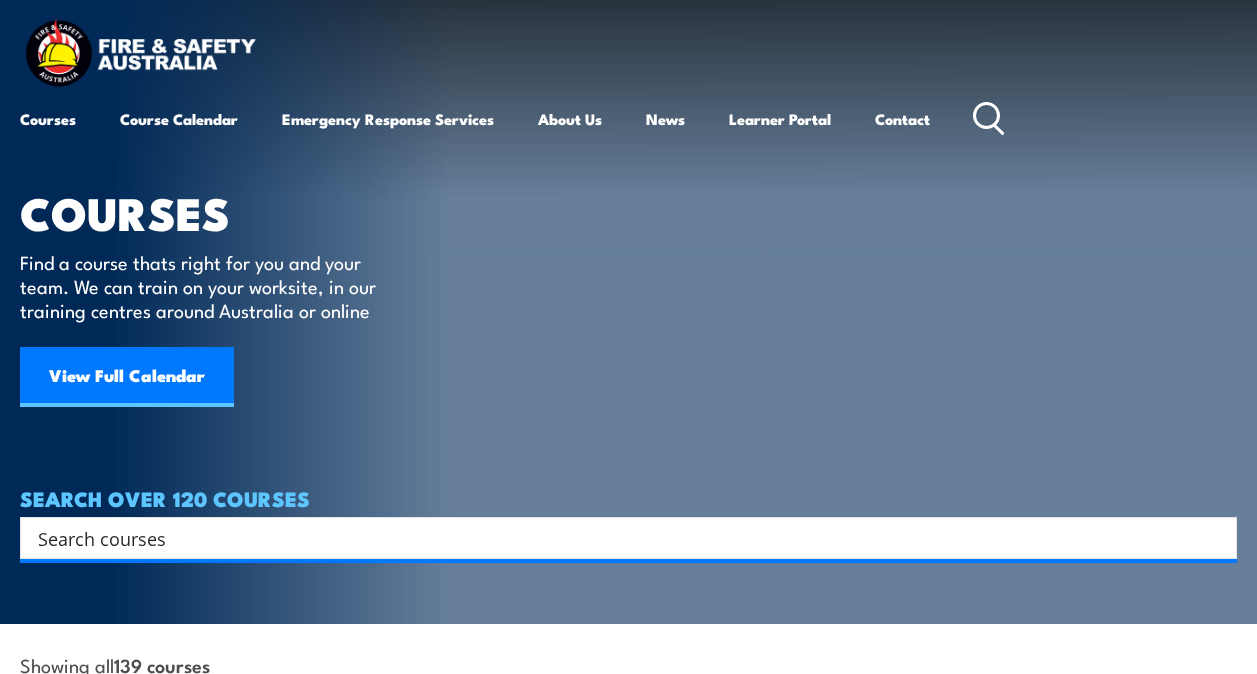 scroll, scrollTop: 0, scrollLeft: 0, axis: both 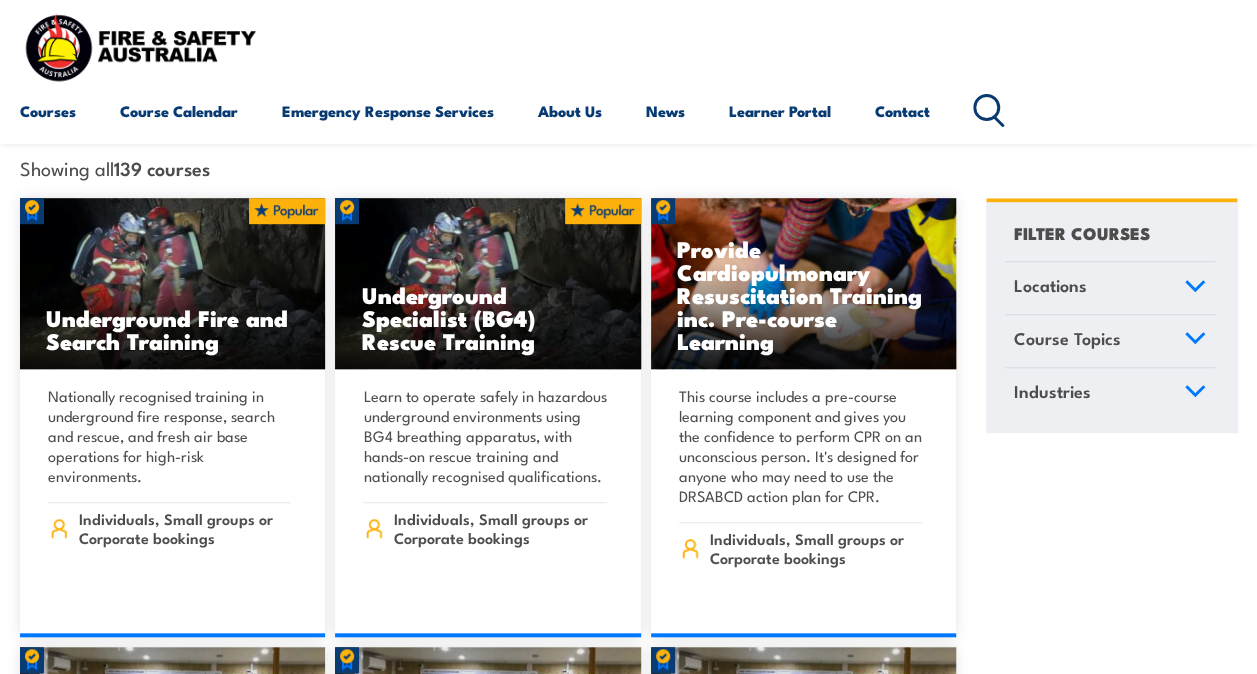 click on "COURSE TOPICS
All Course Topics
Aviation Safety Training Confined Space Training Fire & Warden Training Driver Training First Aid Training Electricity Supply Industry (ESI) Training Emergency Response & Rescue Training Global Wind Organisation Safety (GWO) HAZMAT Training and Spill Response Height Safety & Rescue Training High Risk Work Licence Training Forklift Training & EWP Courses Safety Training Santos Training Health & Safety Representative Training Work Health & Safety Training (WHS)" at bounding box center (0, 0) 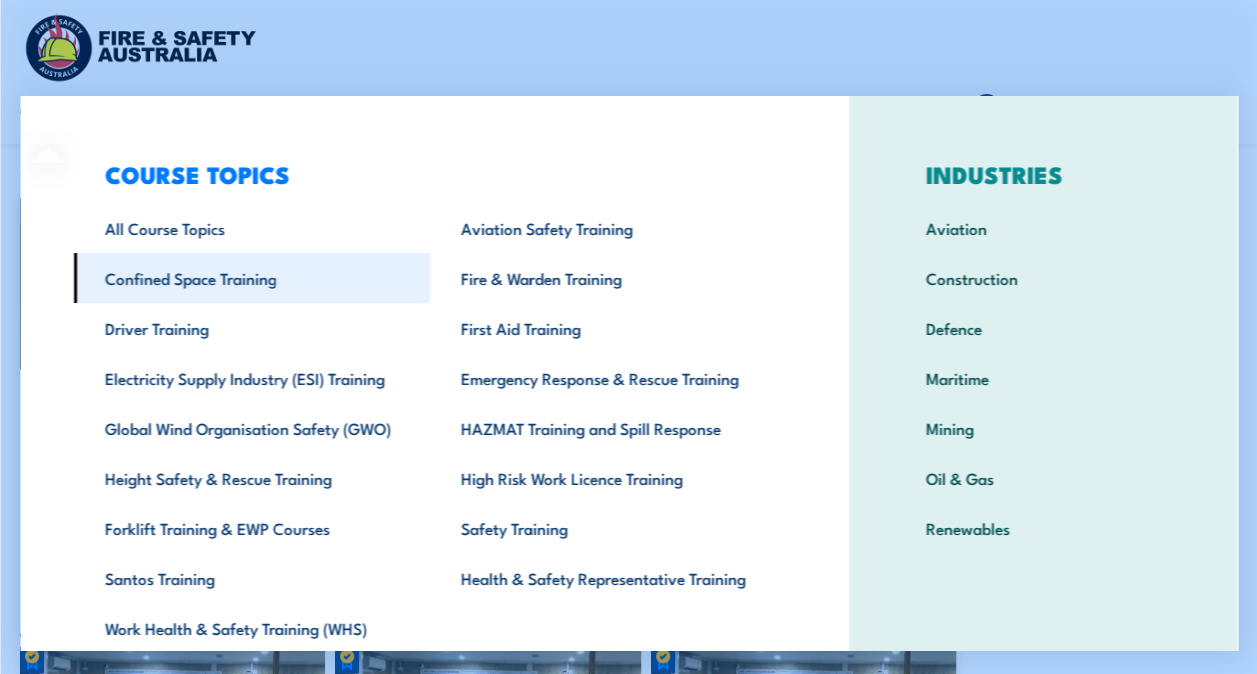 click on "Confined Space Training" at bounding box center (251, 278) 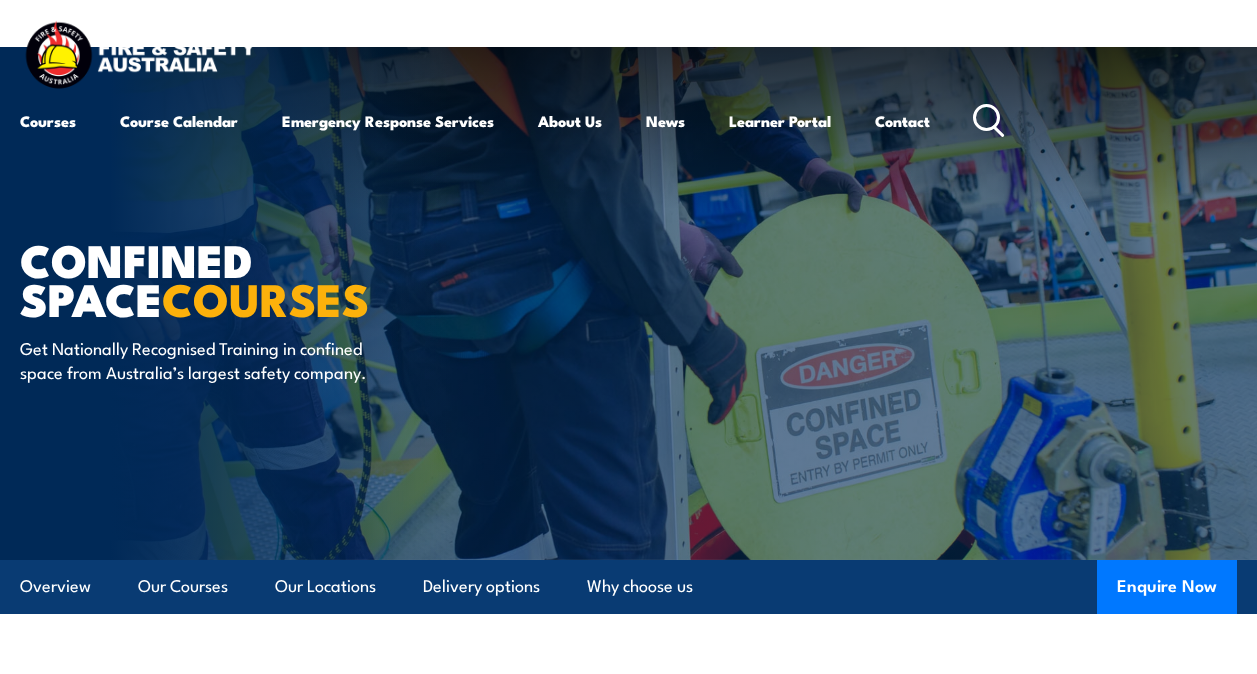 scroll, scrollTop: 0, scrollLeft: 0, axis: both 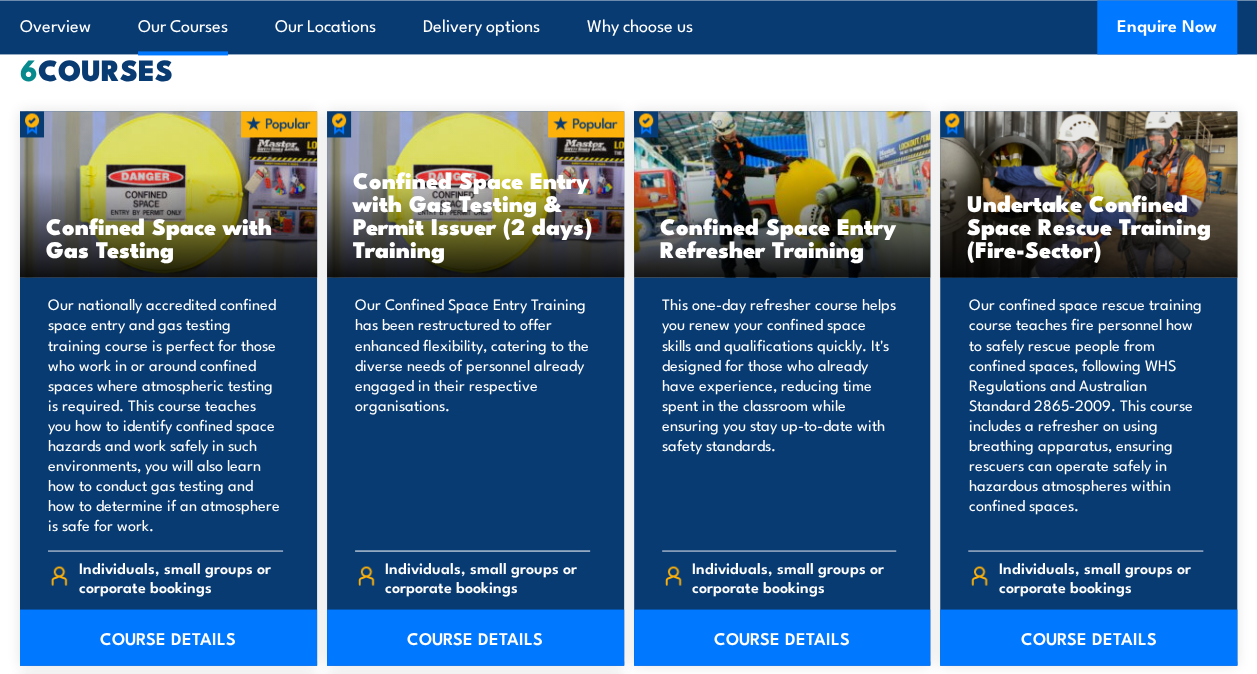 click on "Our Confined Space Entry Training has been restructured to offer enhanced flexibility, catering to the diverse needs of personnel already engaged in their respective organisations." at bounding box center (472, 414) 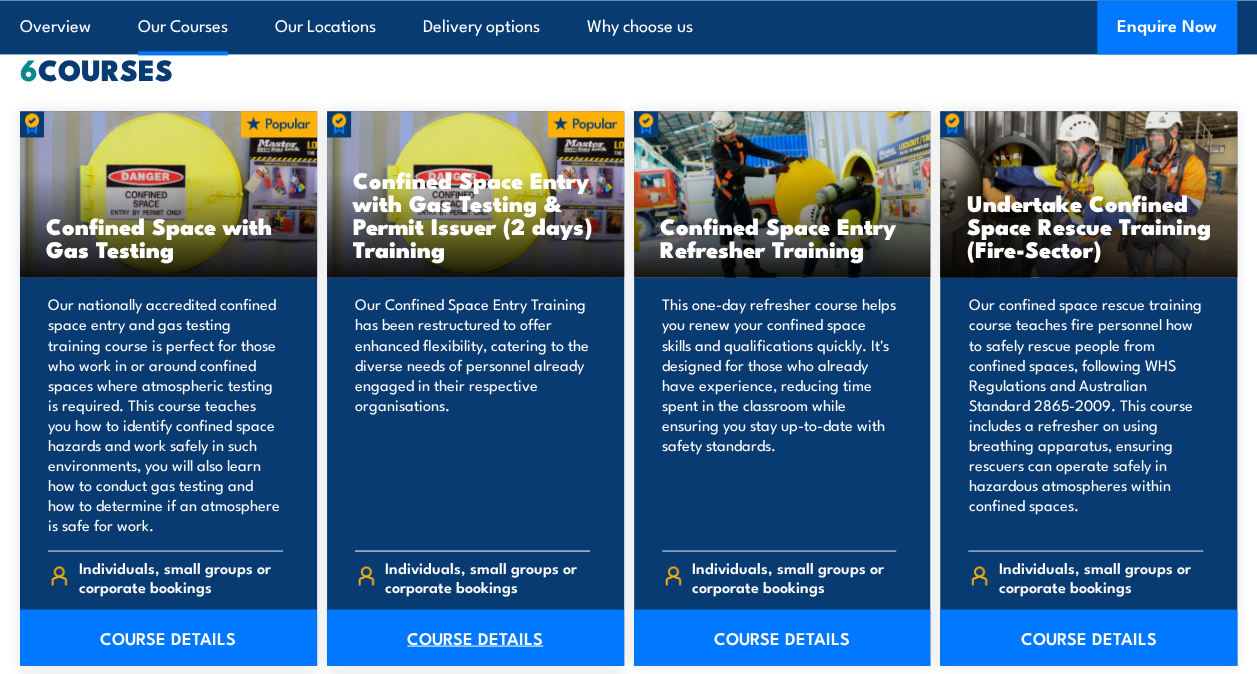 click on "COURSE DETAILS" at bounding box center [475, 637] 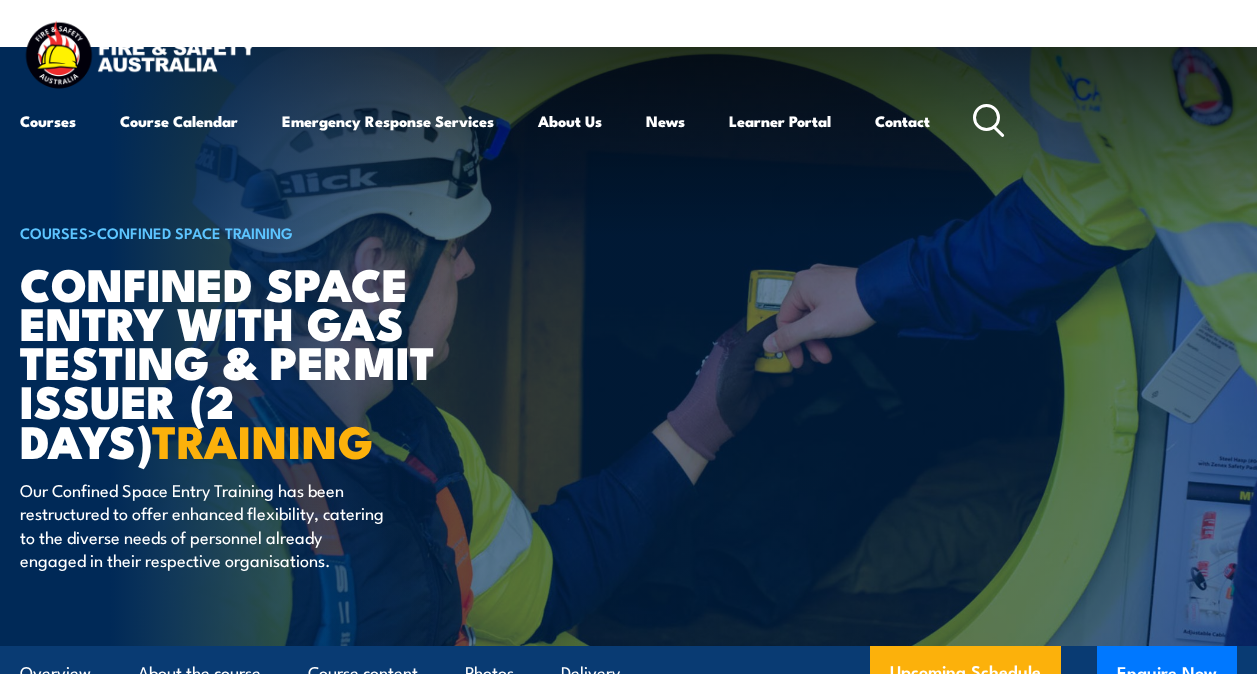 scroll, scrollTop: 0, scrollLeft: 0, axis: both 